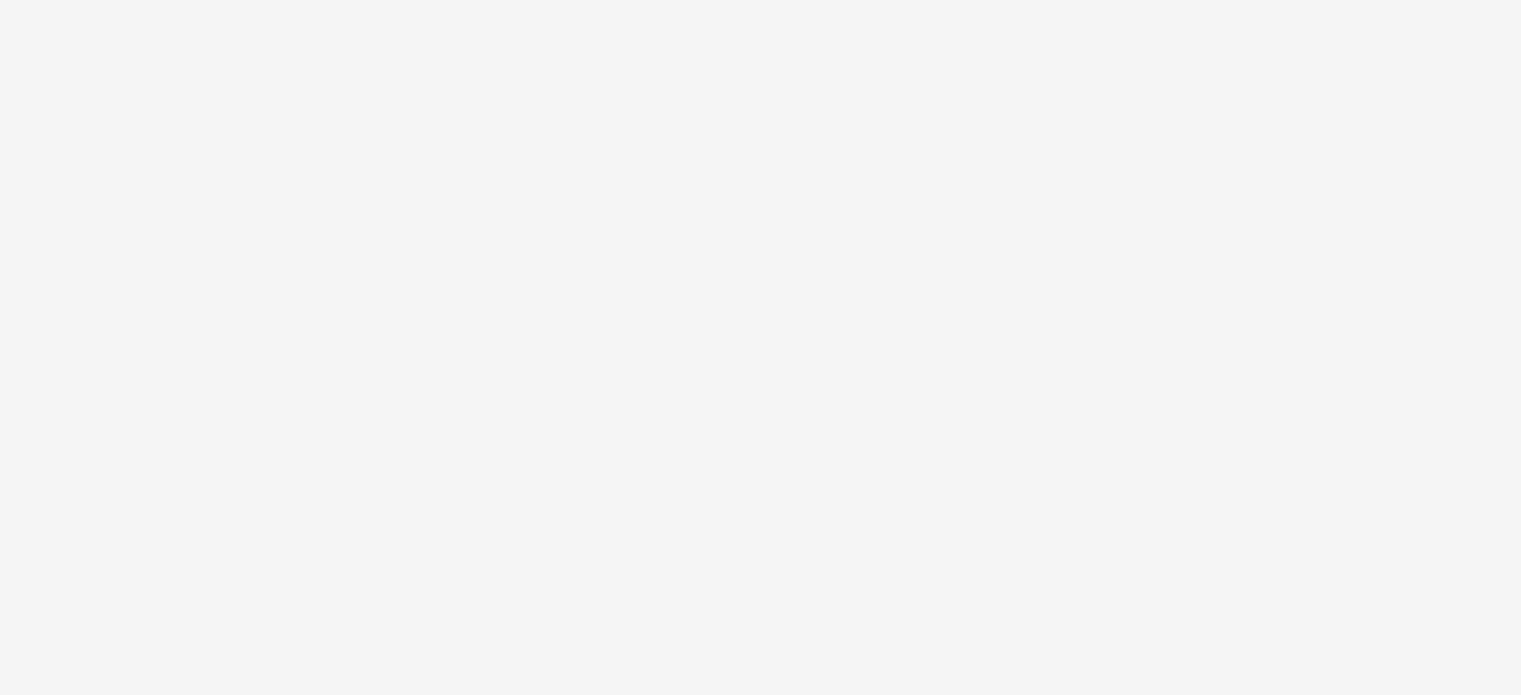 scroll, scrollTop: 0, scrollLeft: 0, axis: both 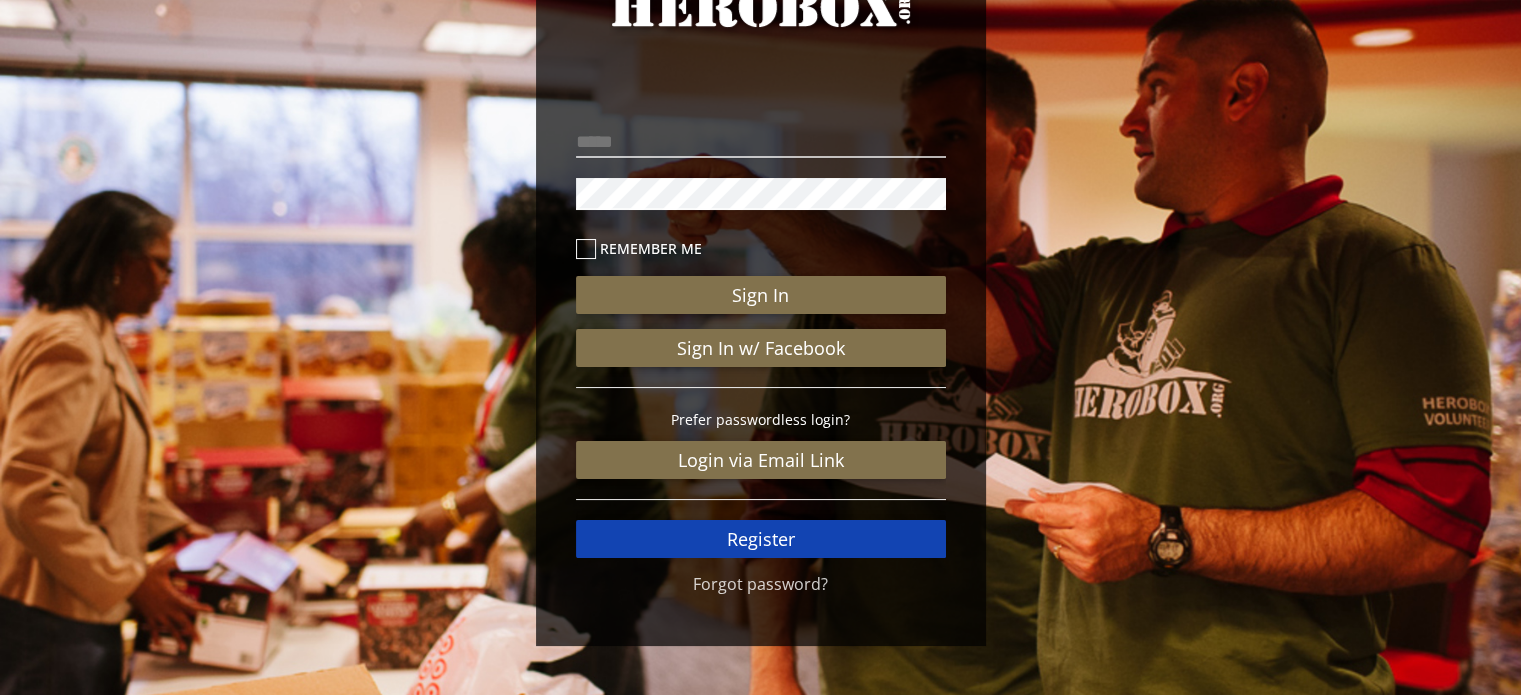 click on "Register" at bounding box center (761, 539) 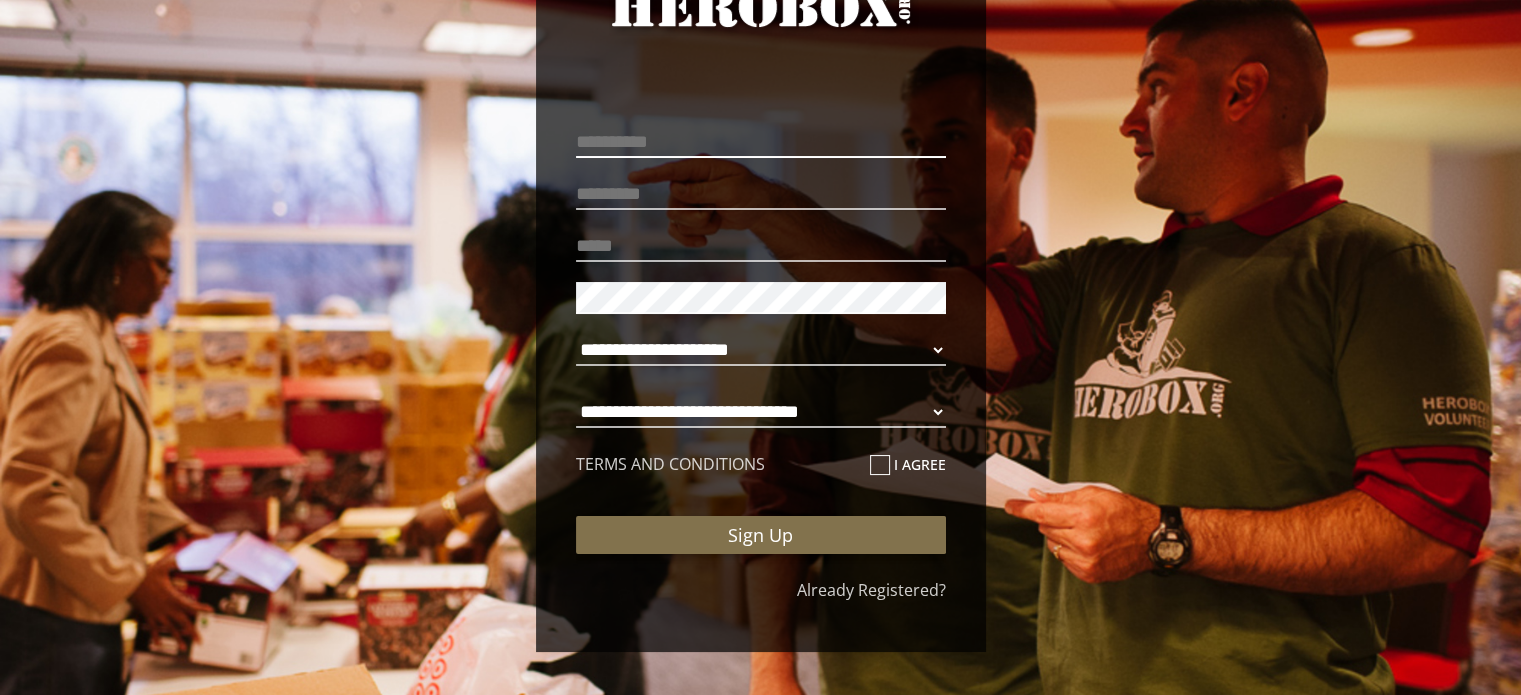 click at bounding box center [761, 142] 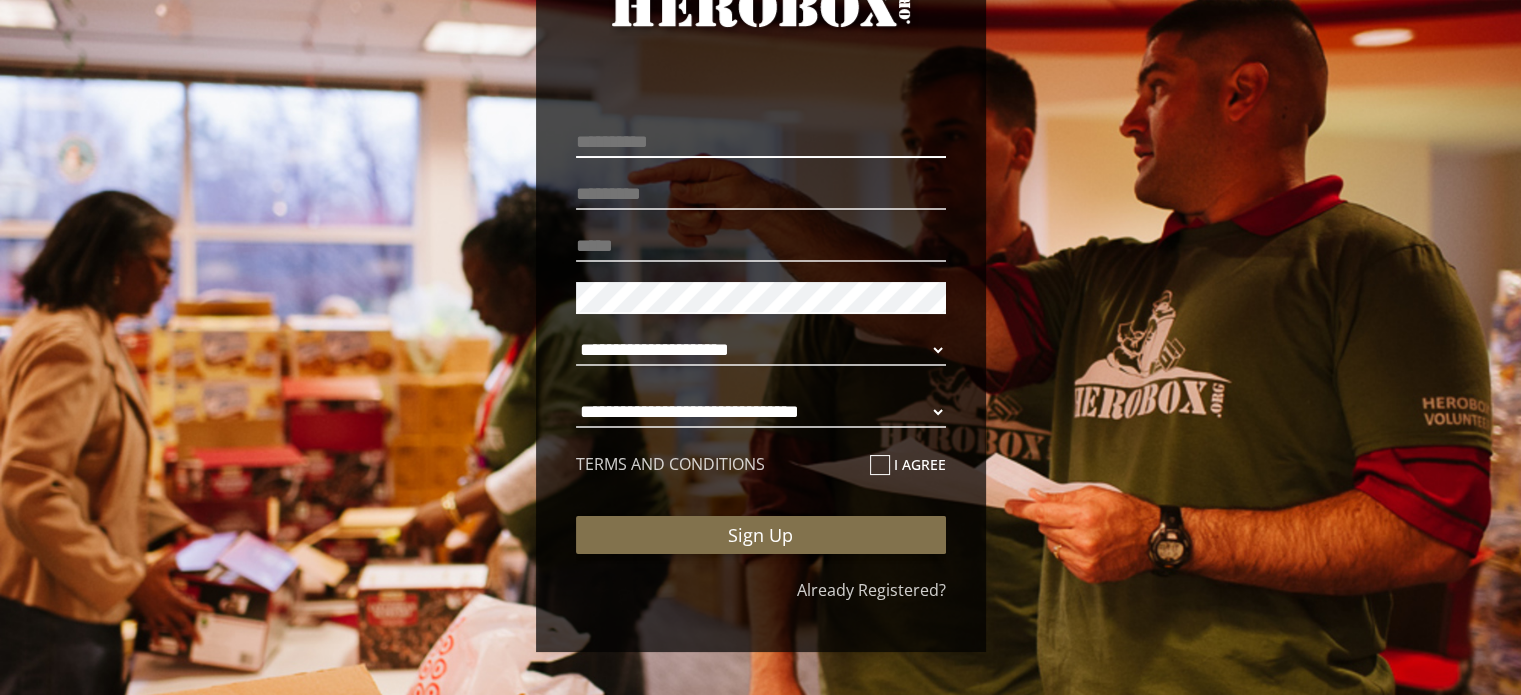 type on "******" 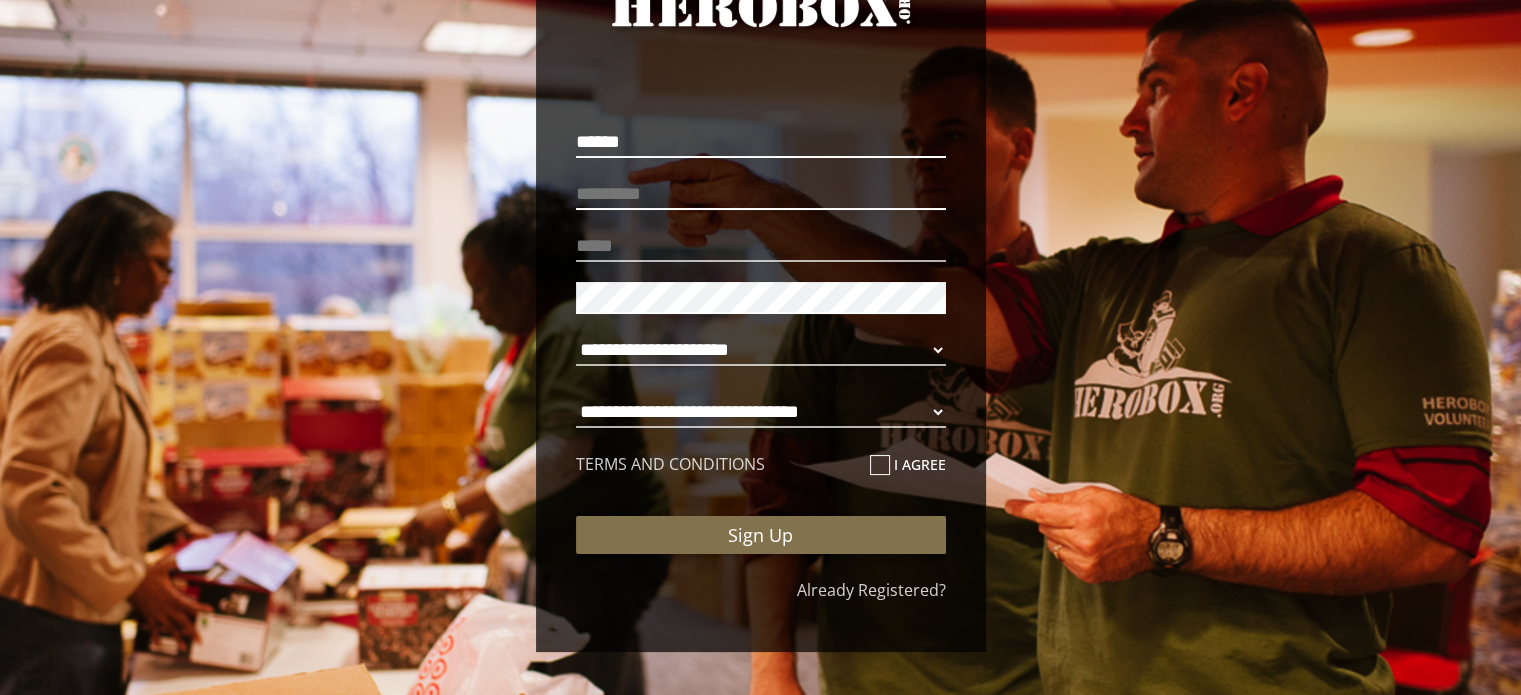 type on "******" 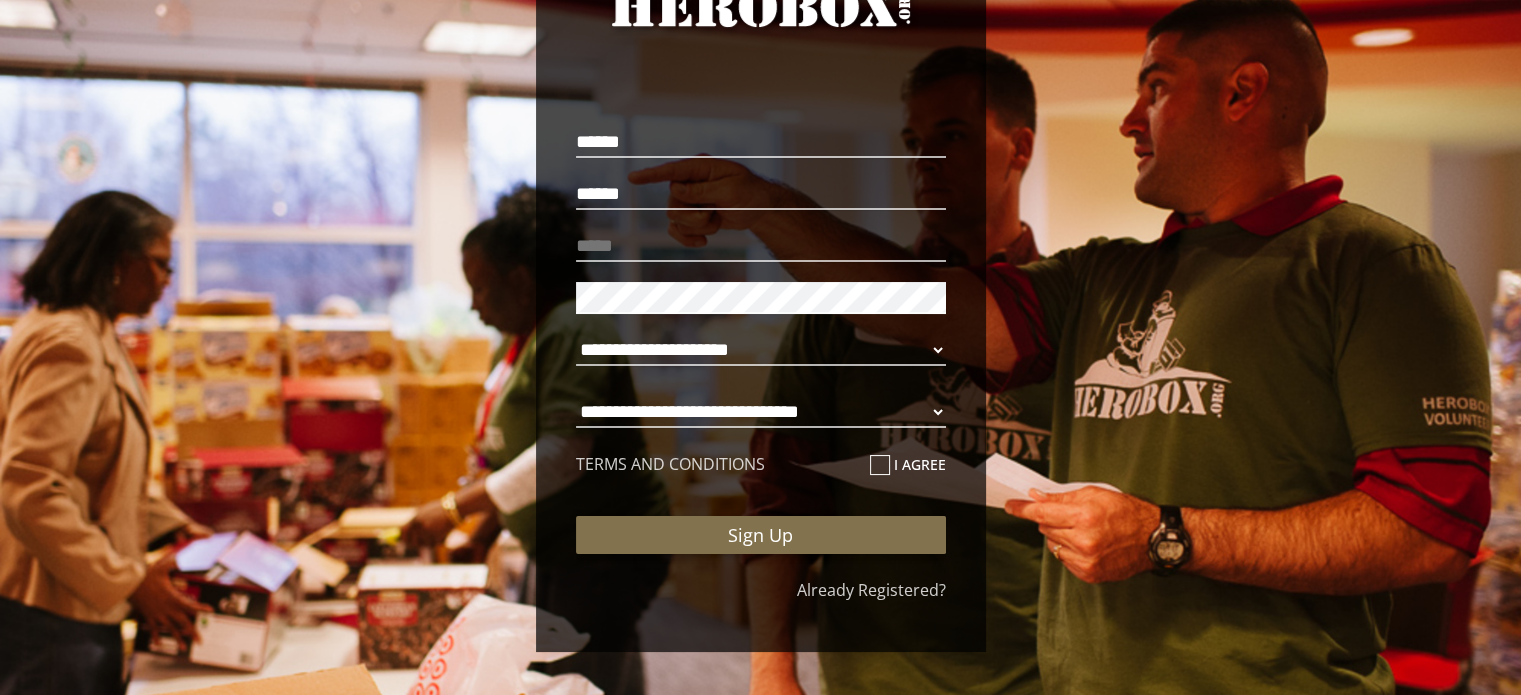click at bounding box center (761, 246) 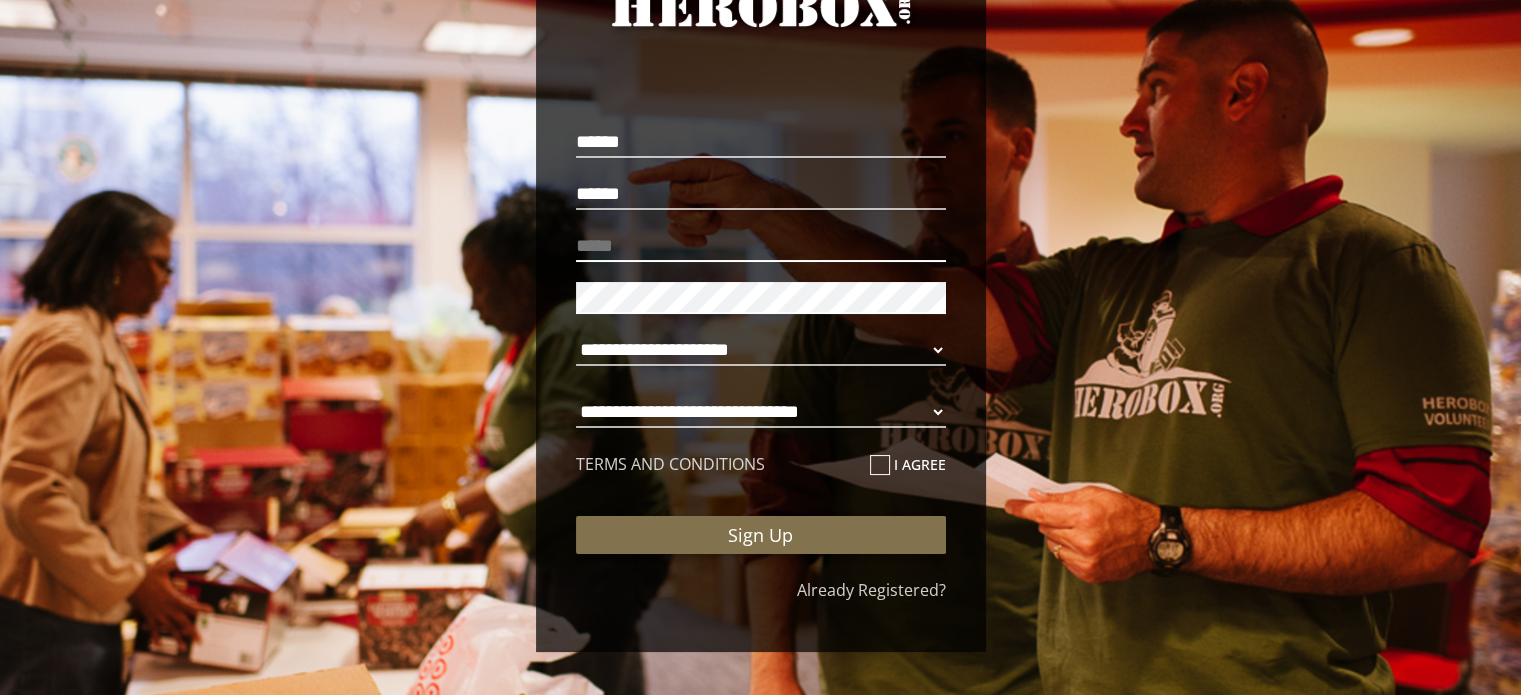 click at bounding box center [761, 246] 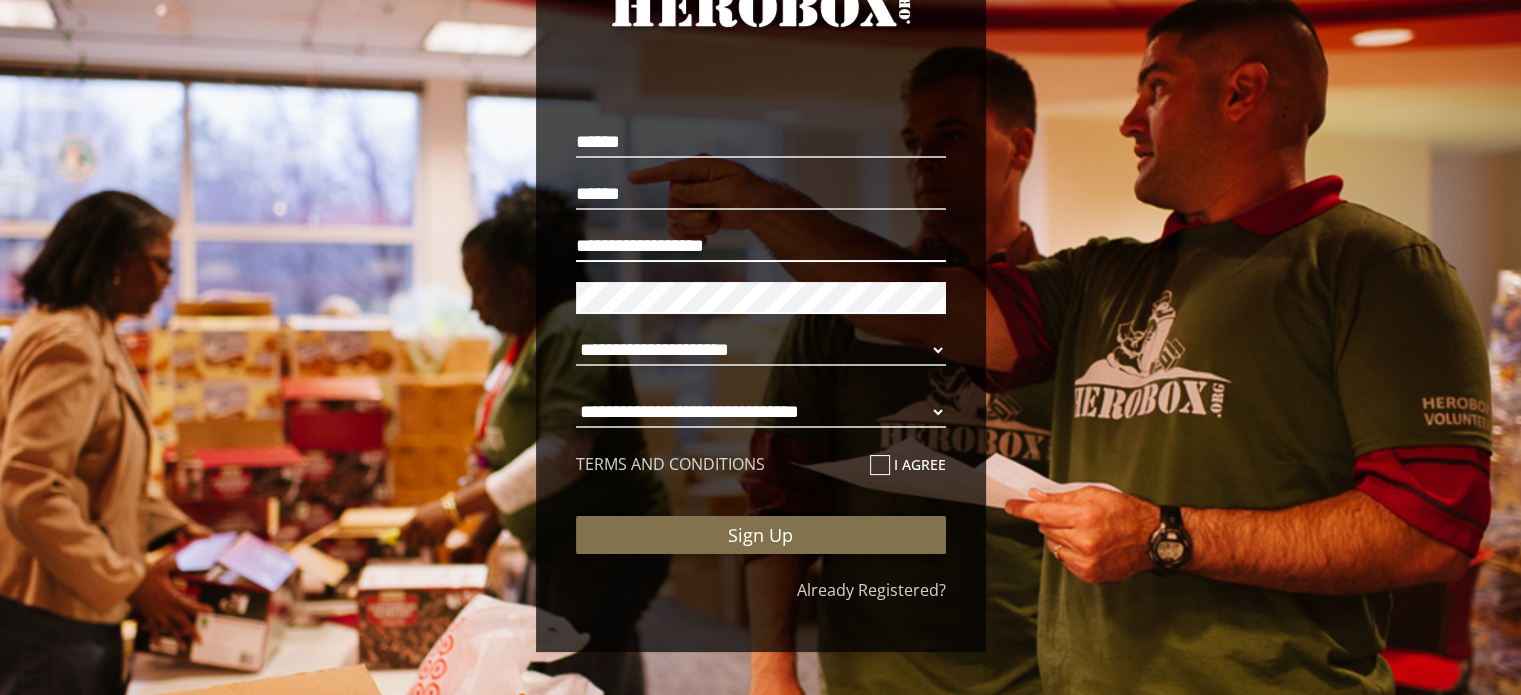 type on "**********" 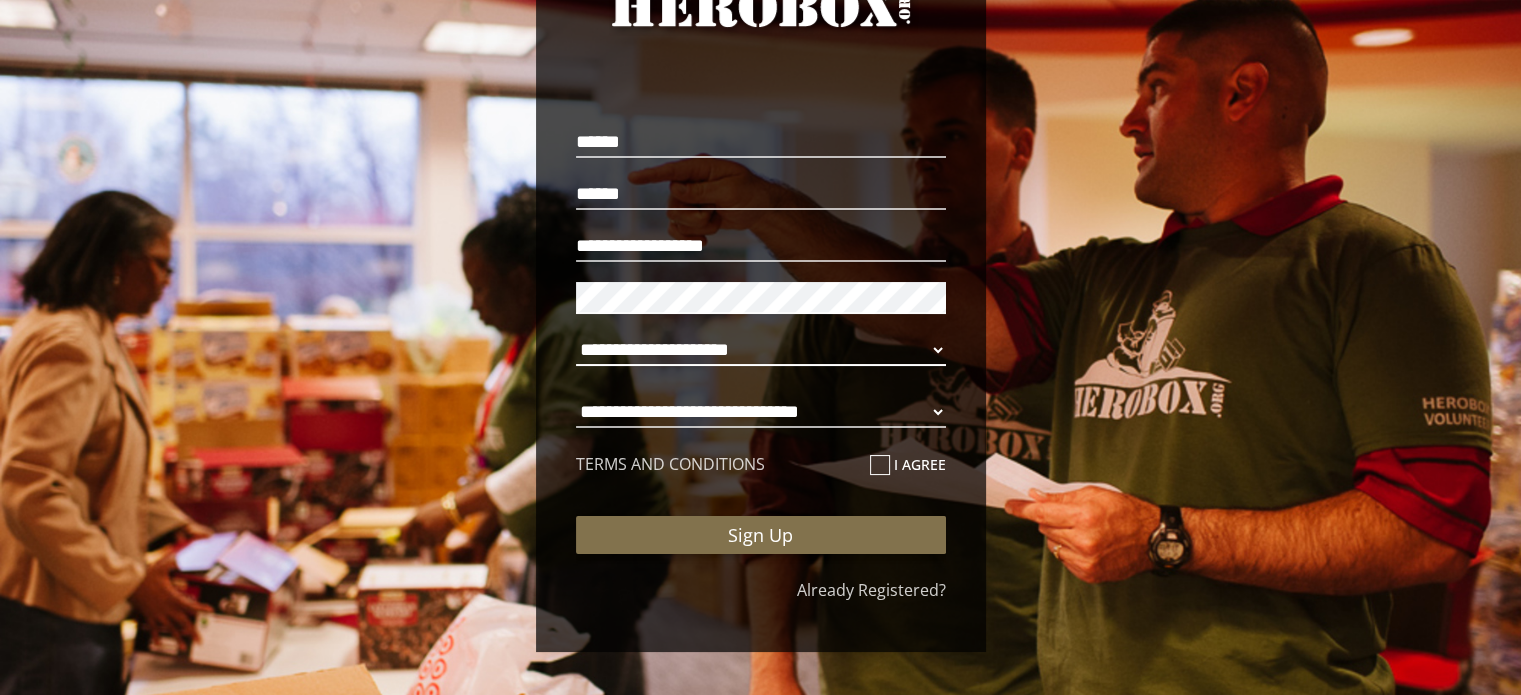 click on "**********" at bounding box center (761, 350) 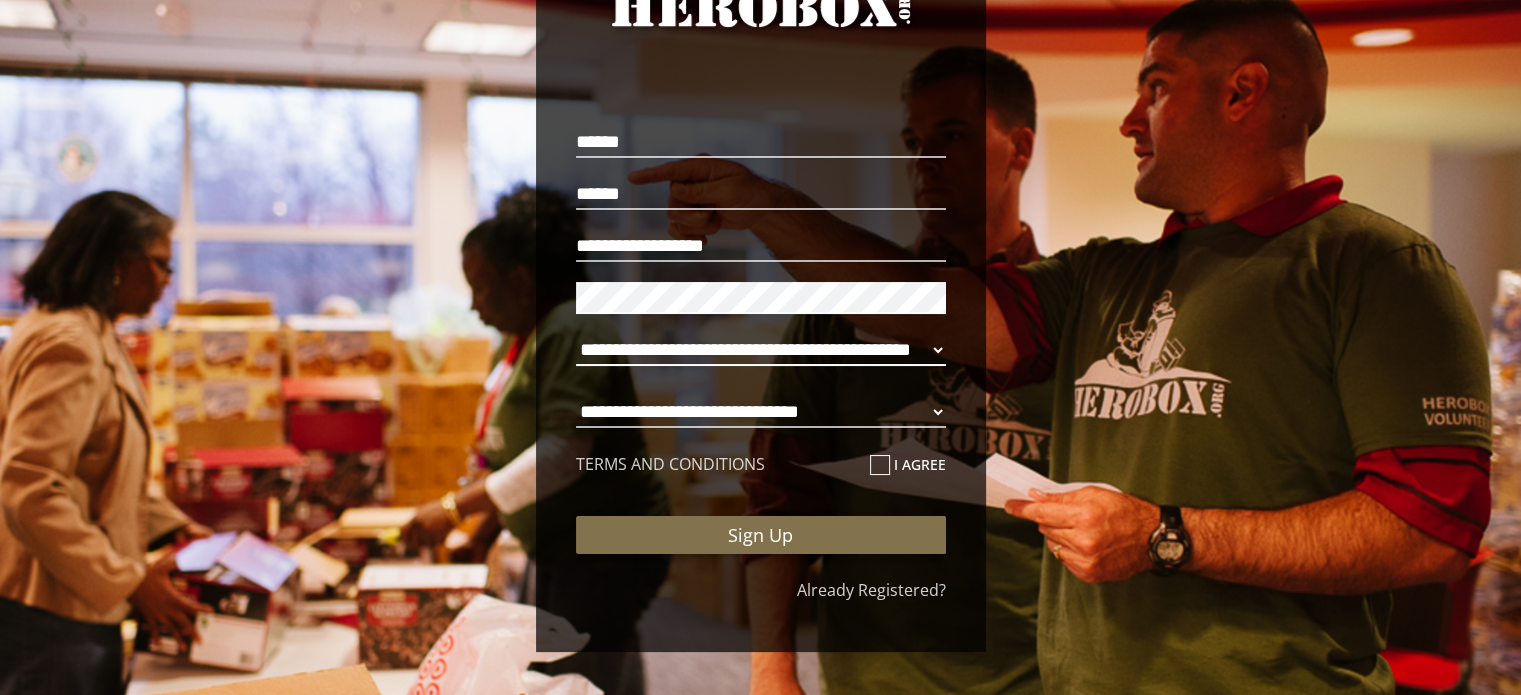 click on "**********" at bounding box center (761, 350) 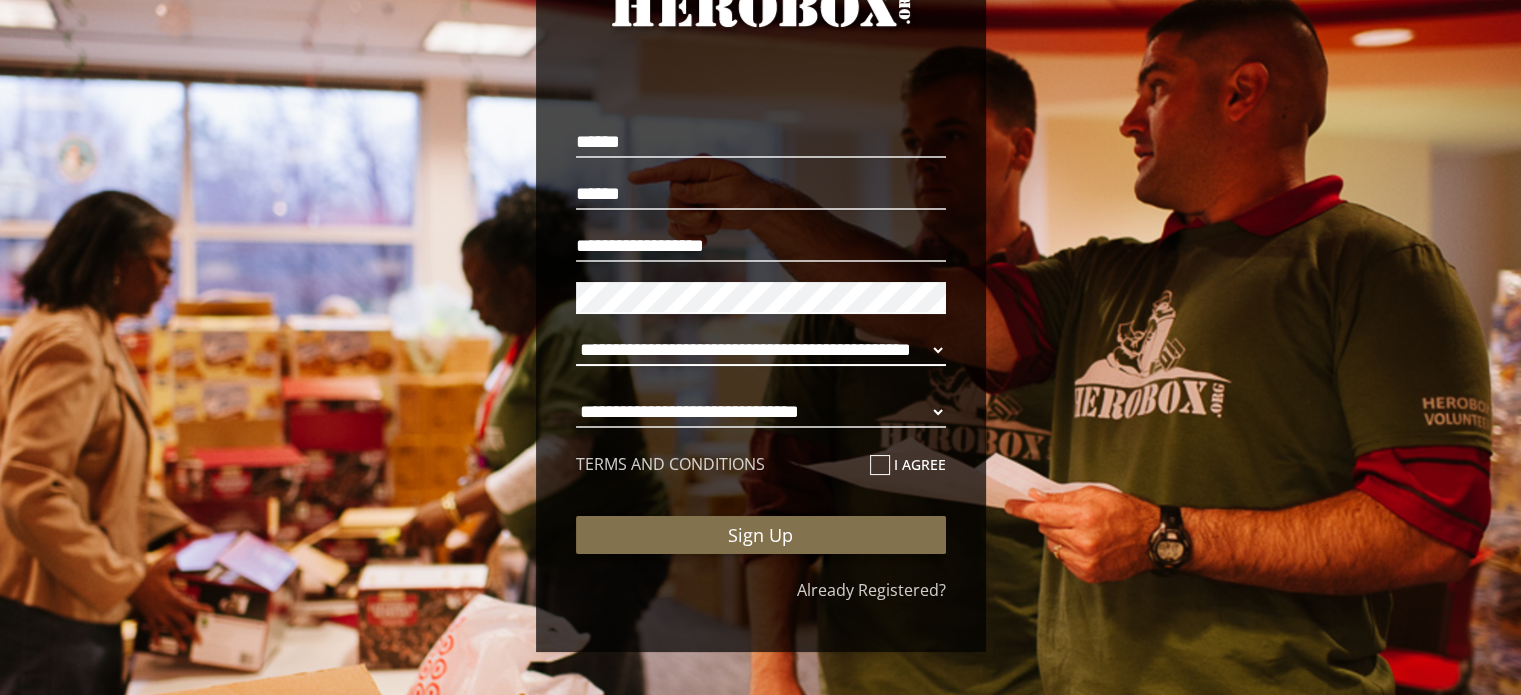 select on "**********" 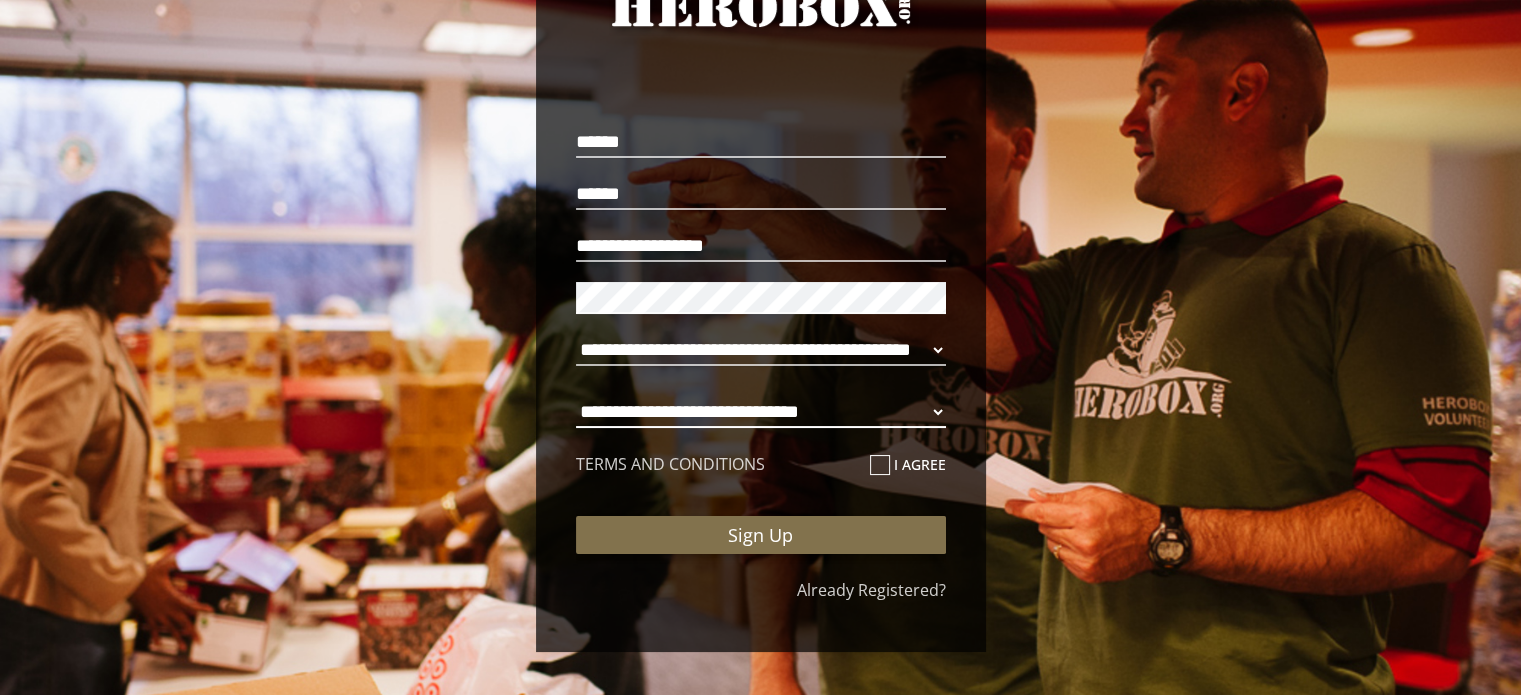 click on "**********" at bounding box center [761, 412] 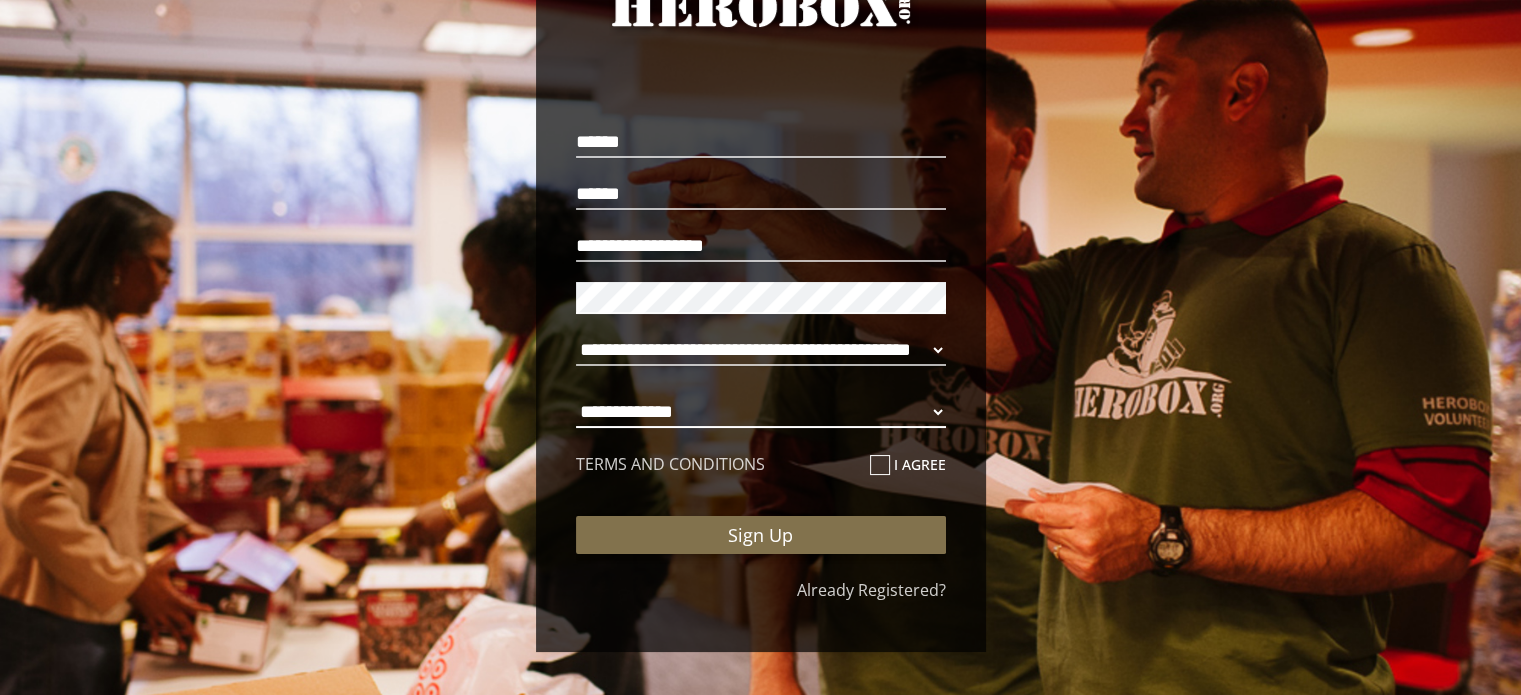 click on "**********" at bounding box center (761, 412) 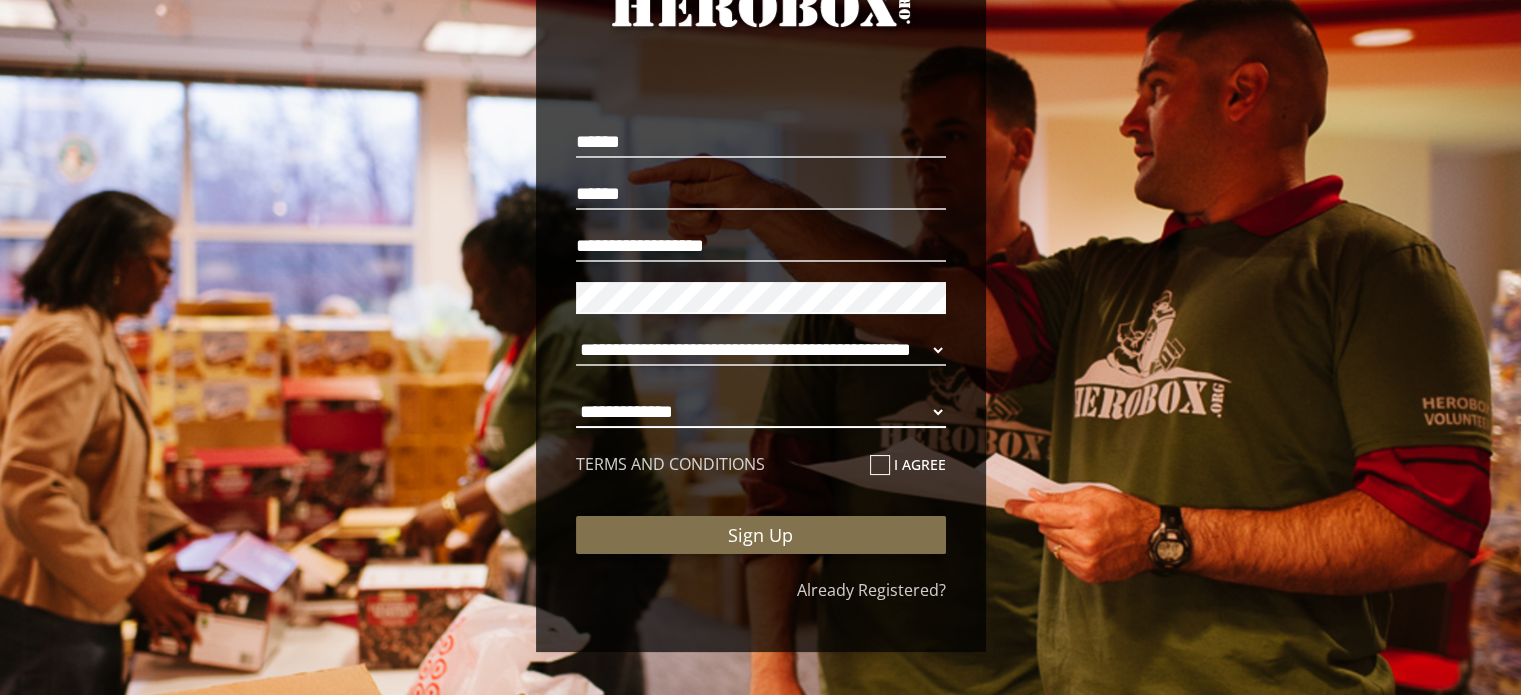 select on "**********" 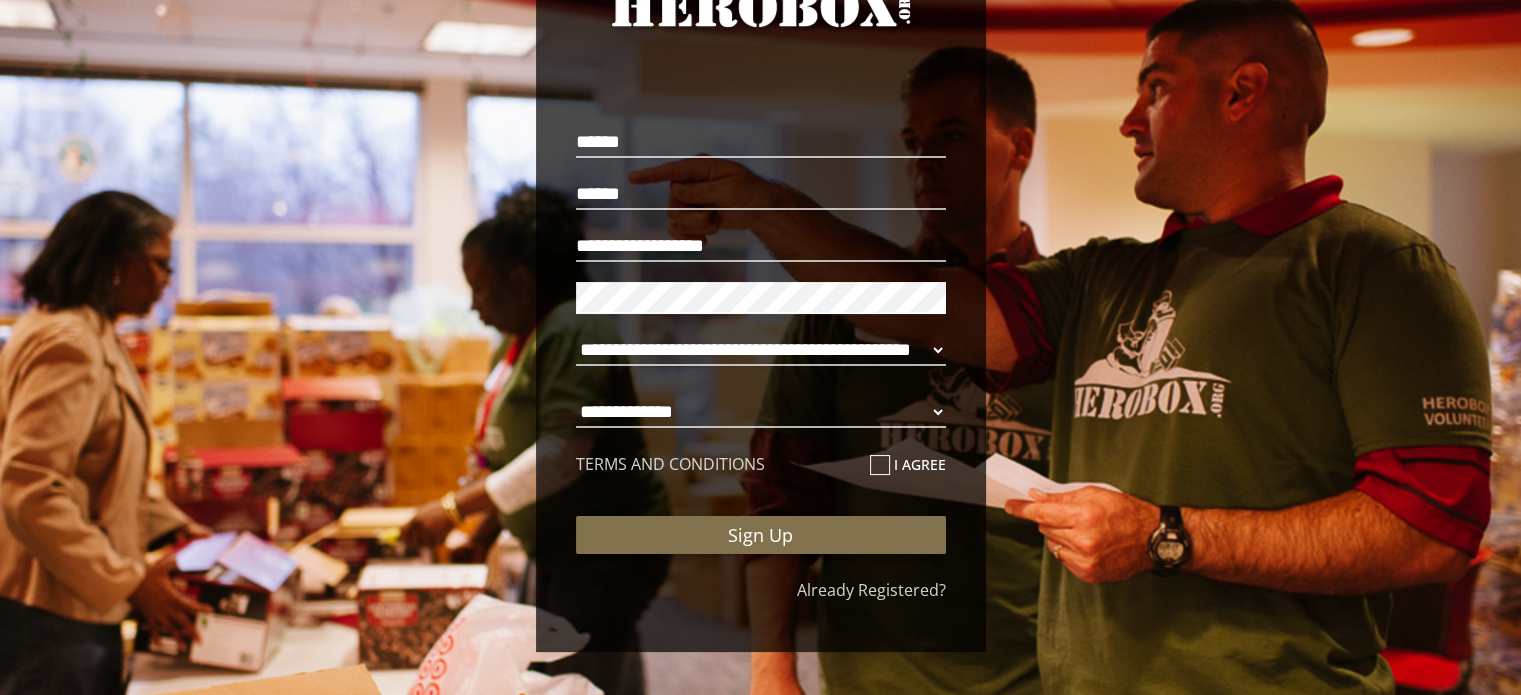 click at bounding box center (880, 465) 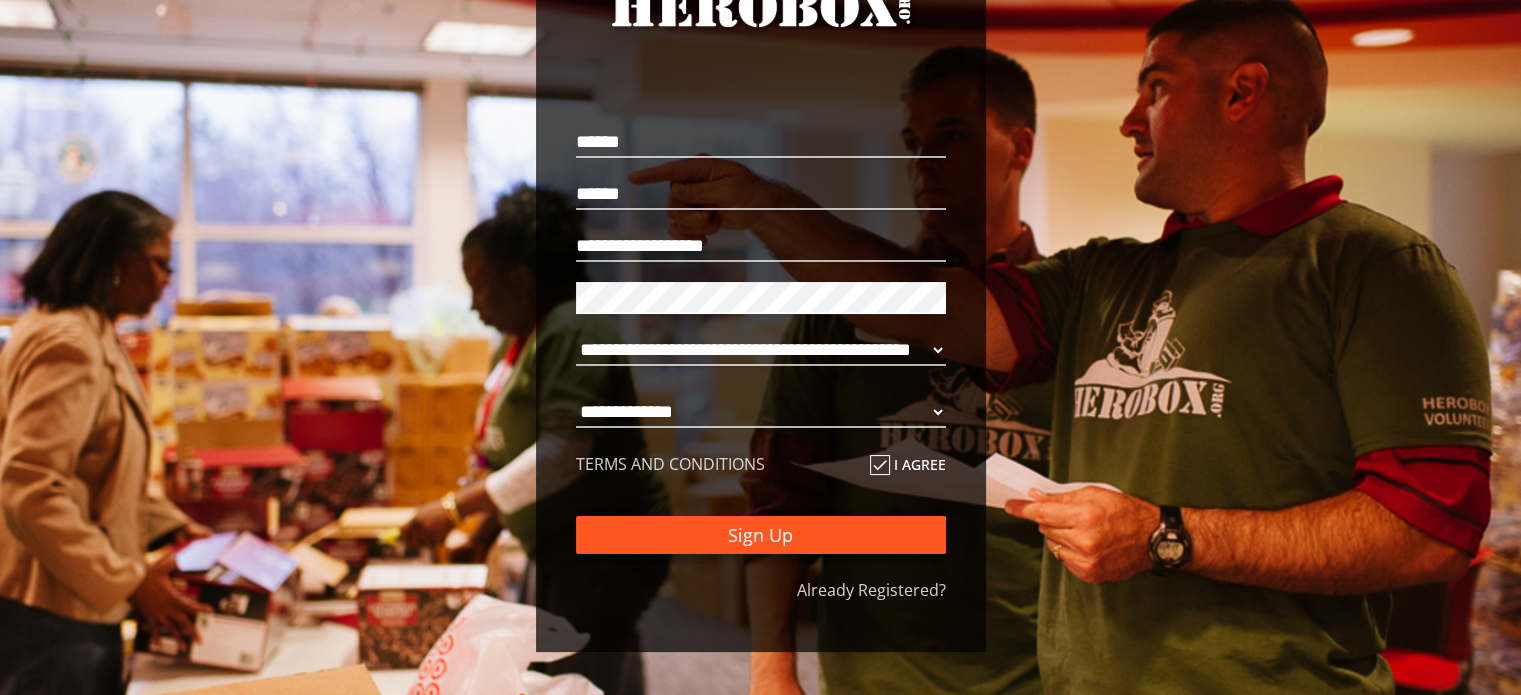 click on "Sign Up" at bounding box center (761, 535) 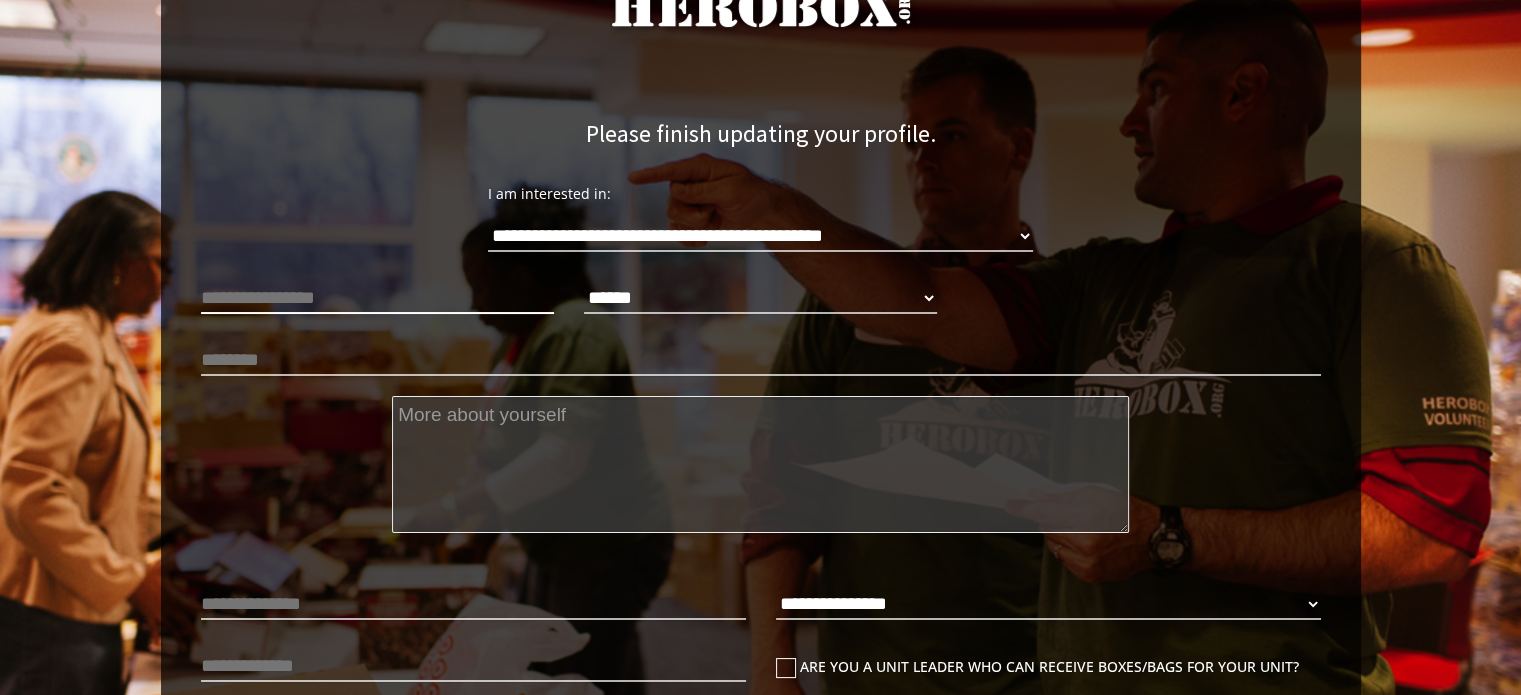 click at bounding box center (377, 298) 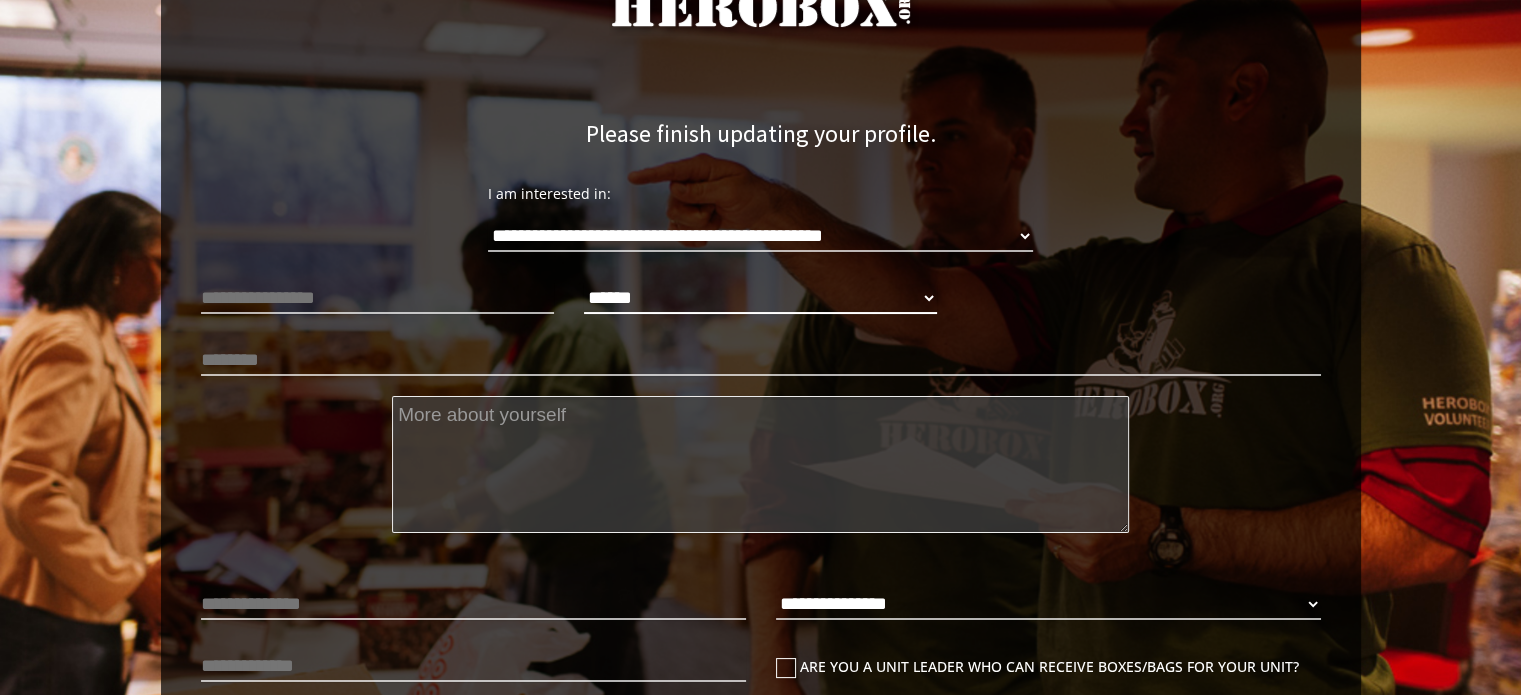 click on "******
**** ******" at bounding box center [760, 298] 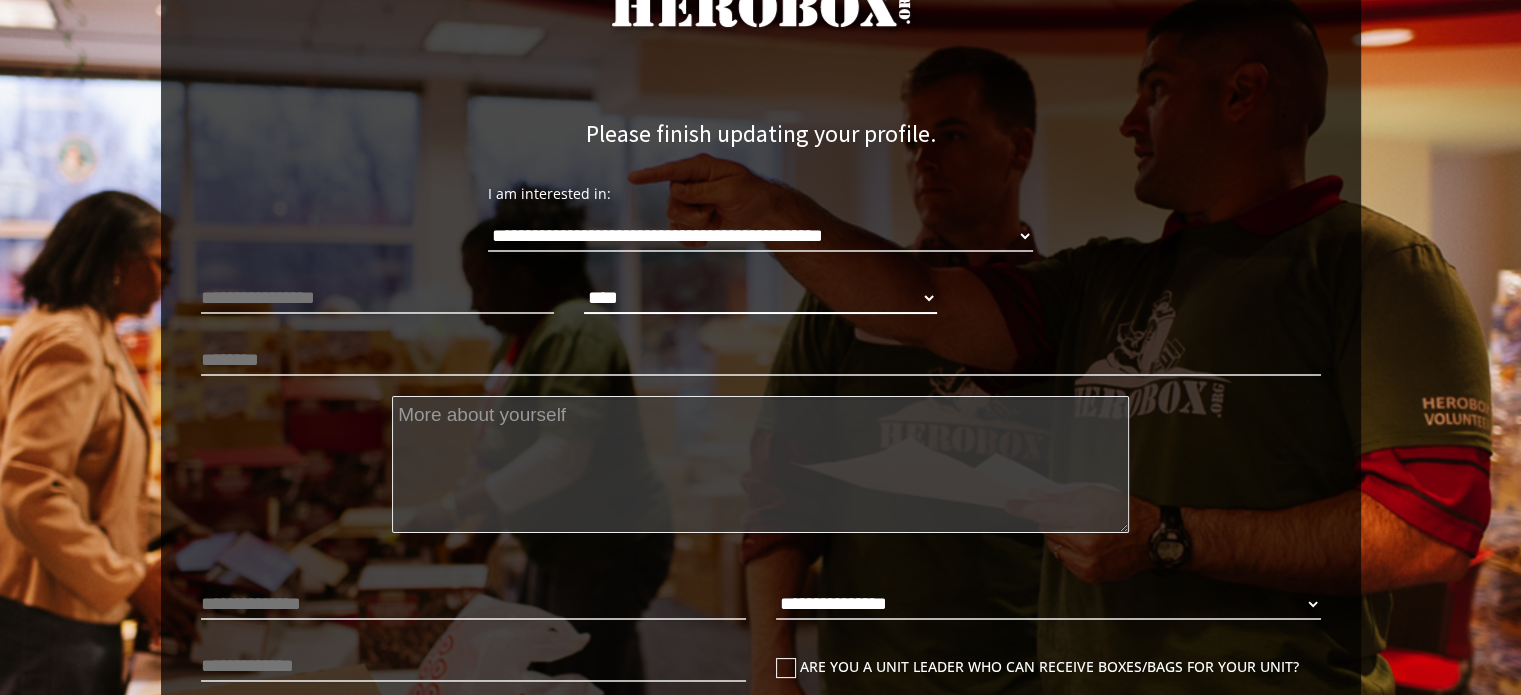 click on "******
**** ******" at bounding box center (760, 298) 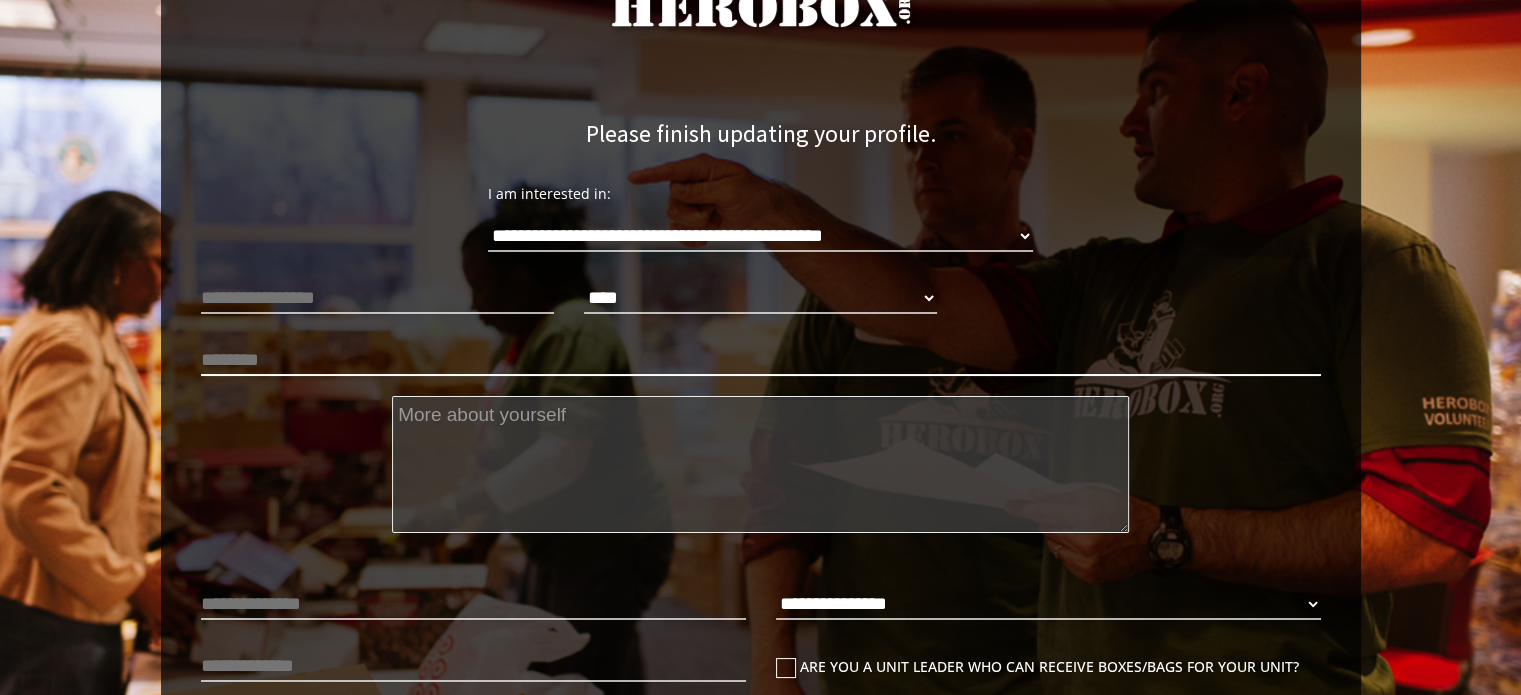 click at bounding box center (761, 360) 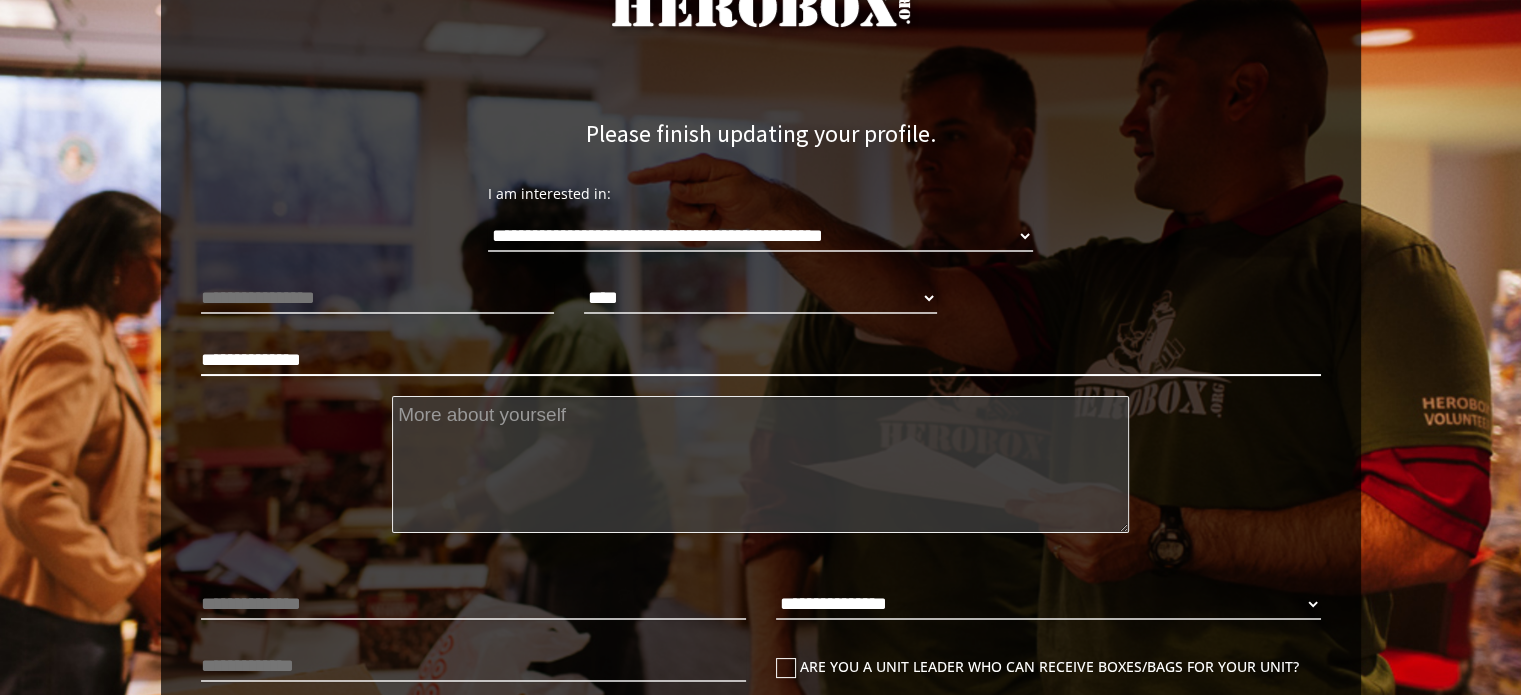 type on "**********" 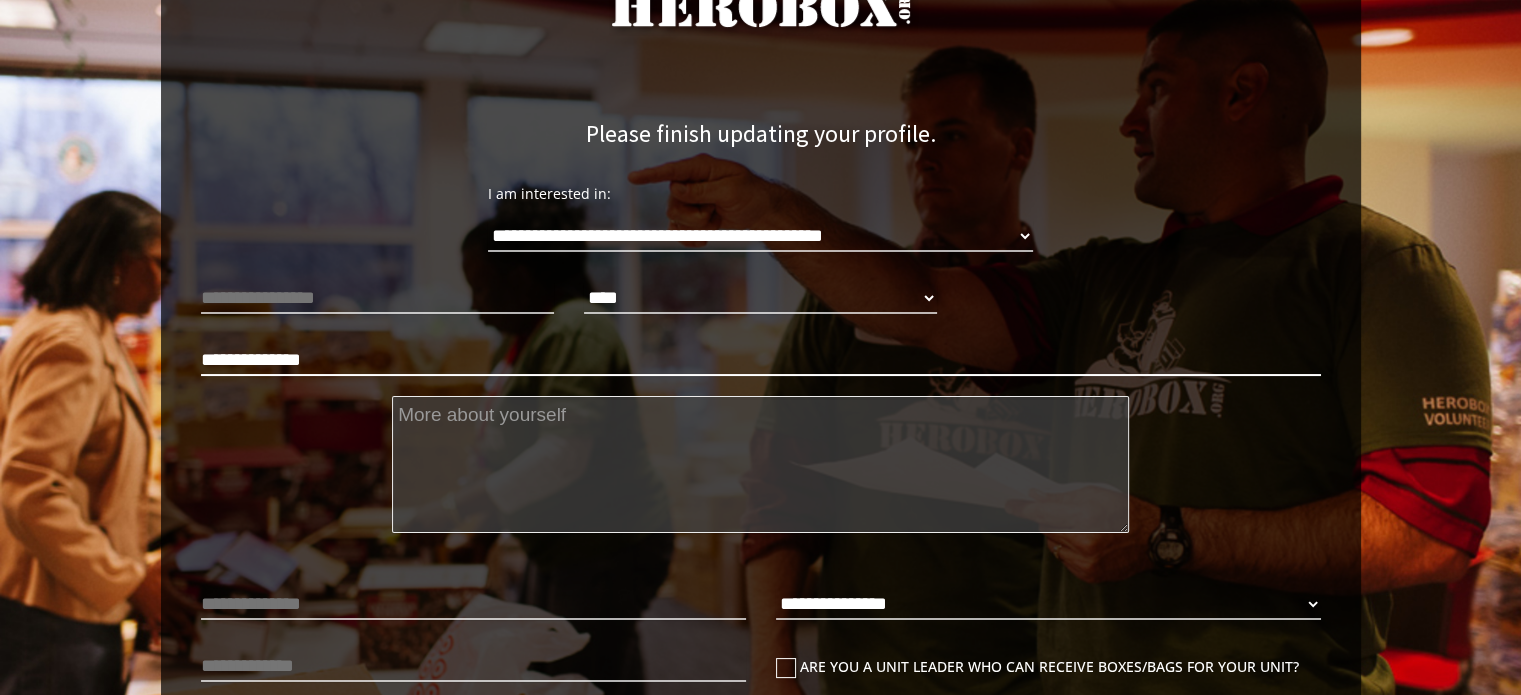 type on "**********" 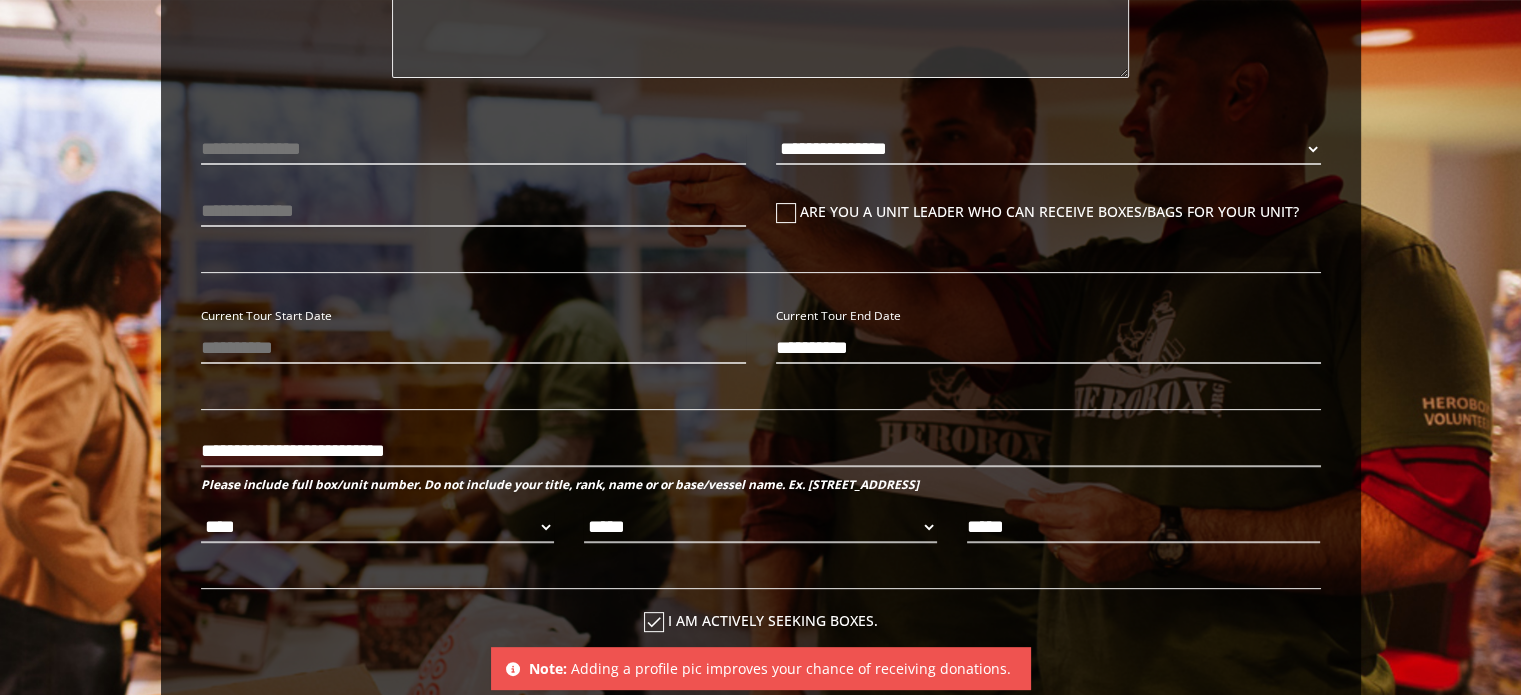 type on "**********" 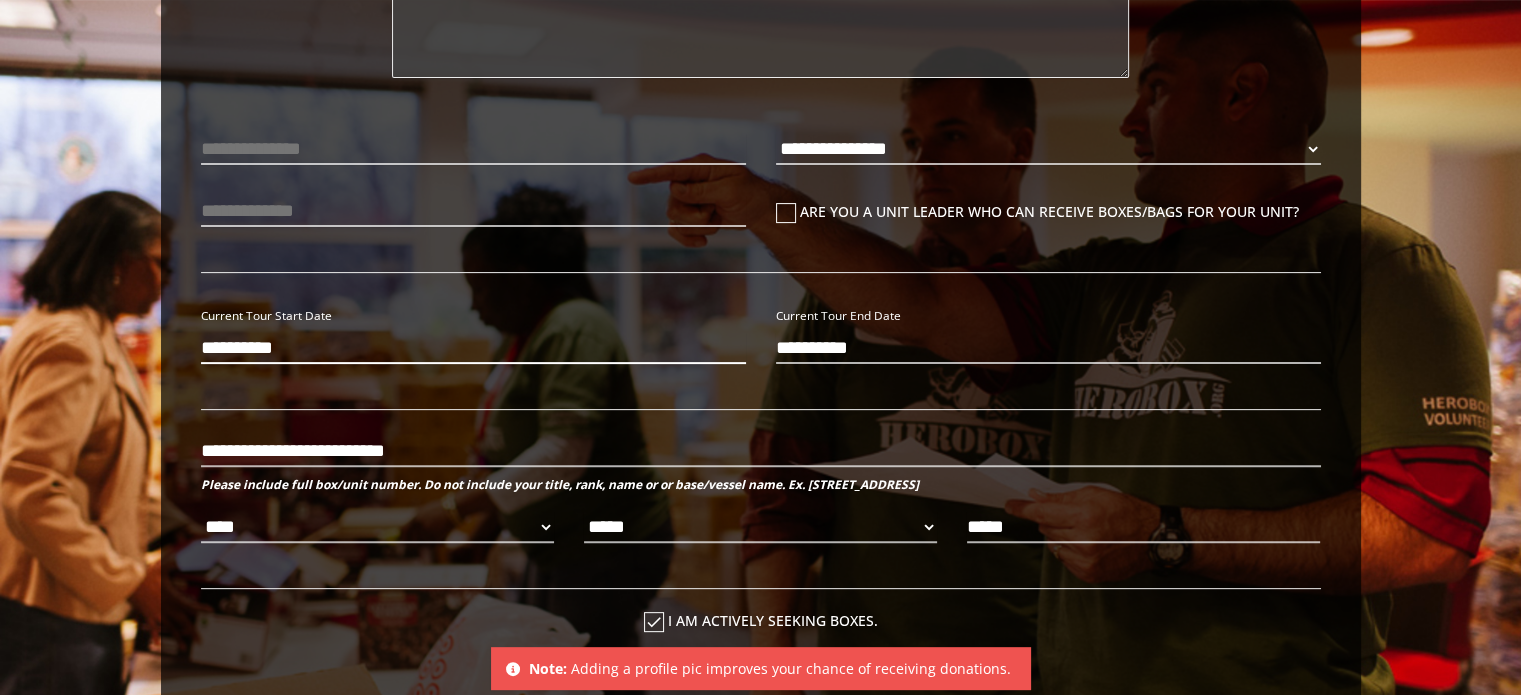 type on "**********" 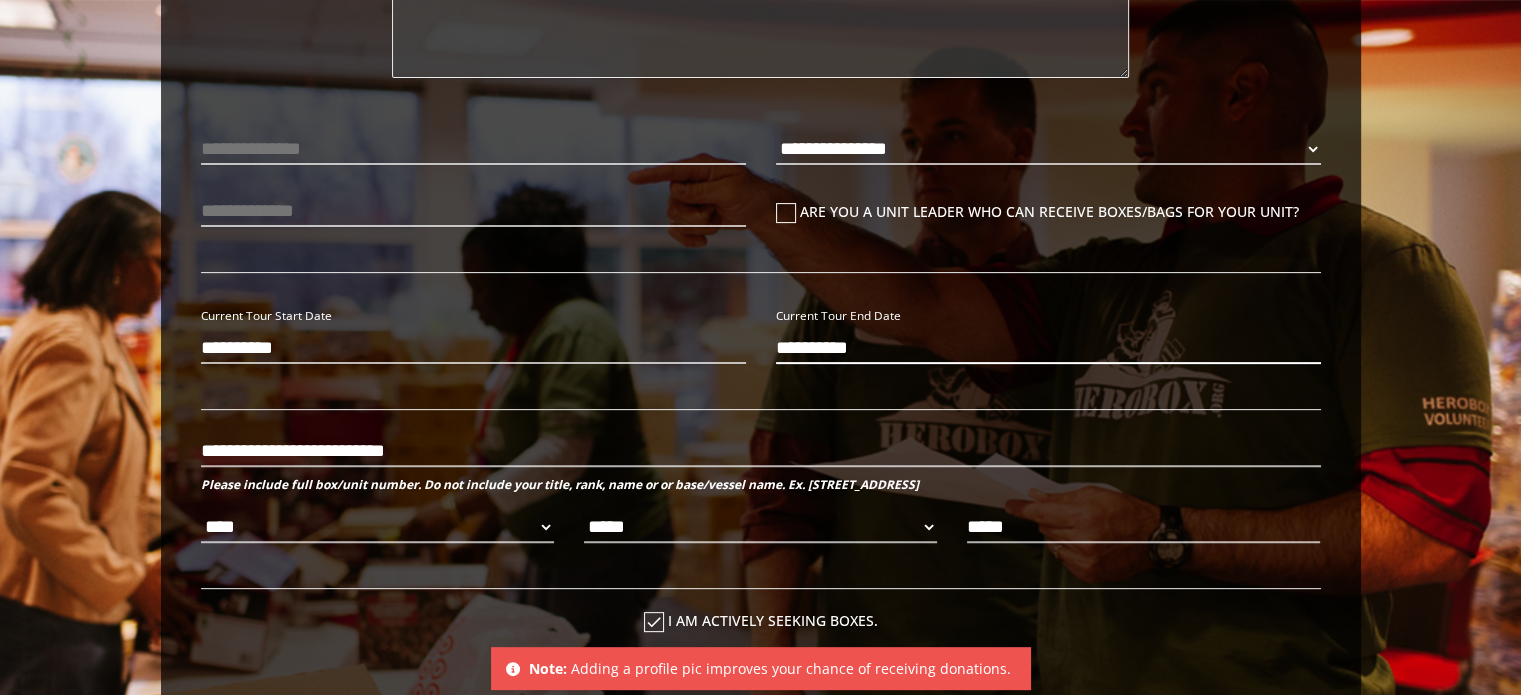 type 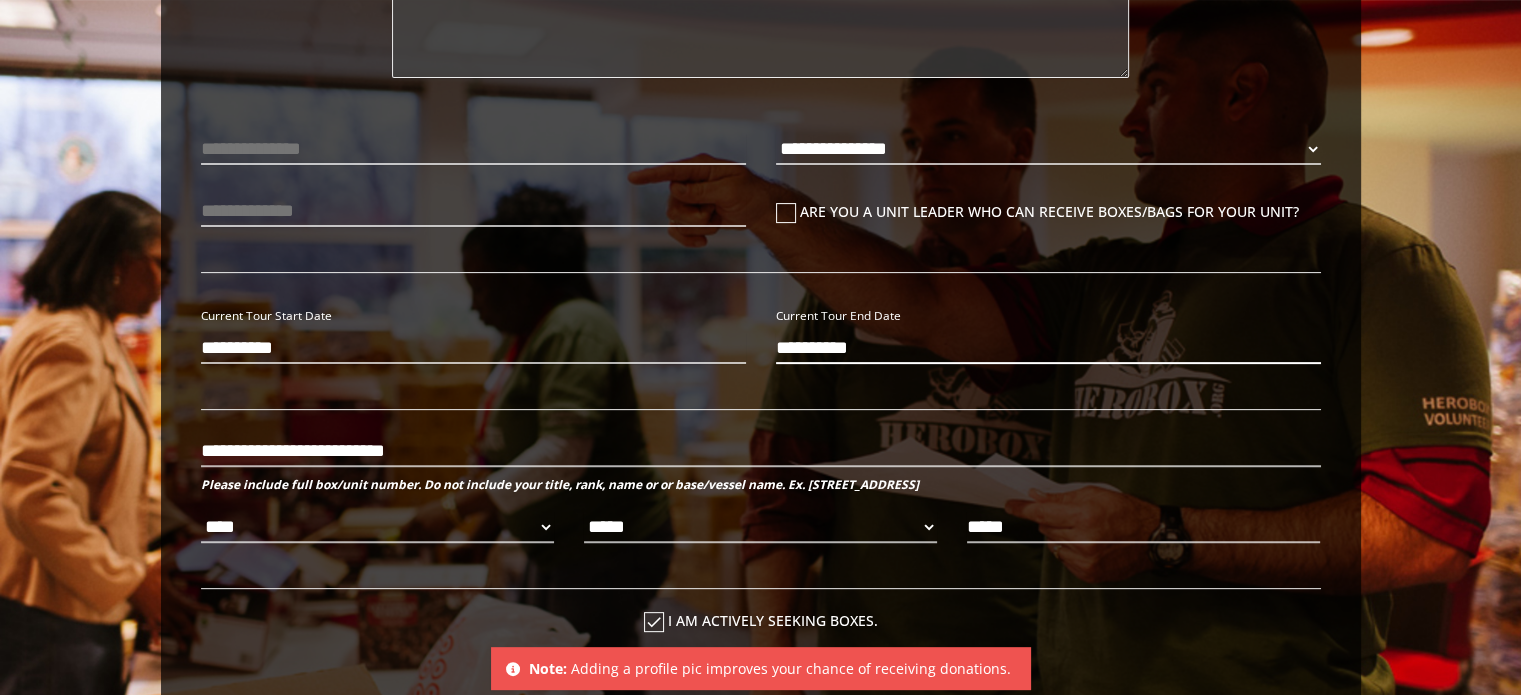 type on "**********" 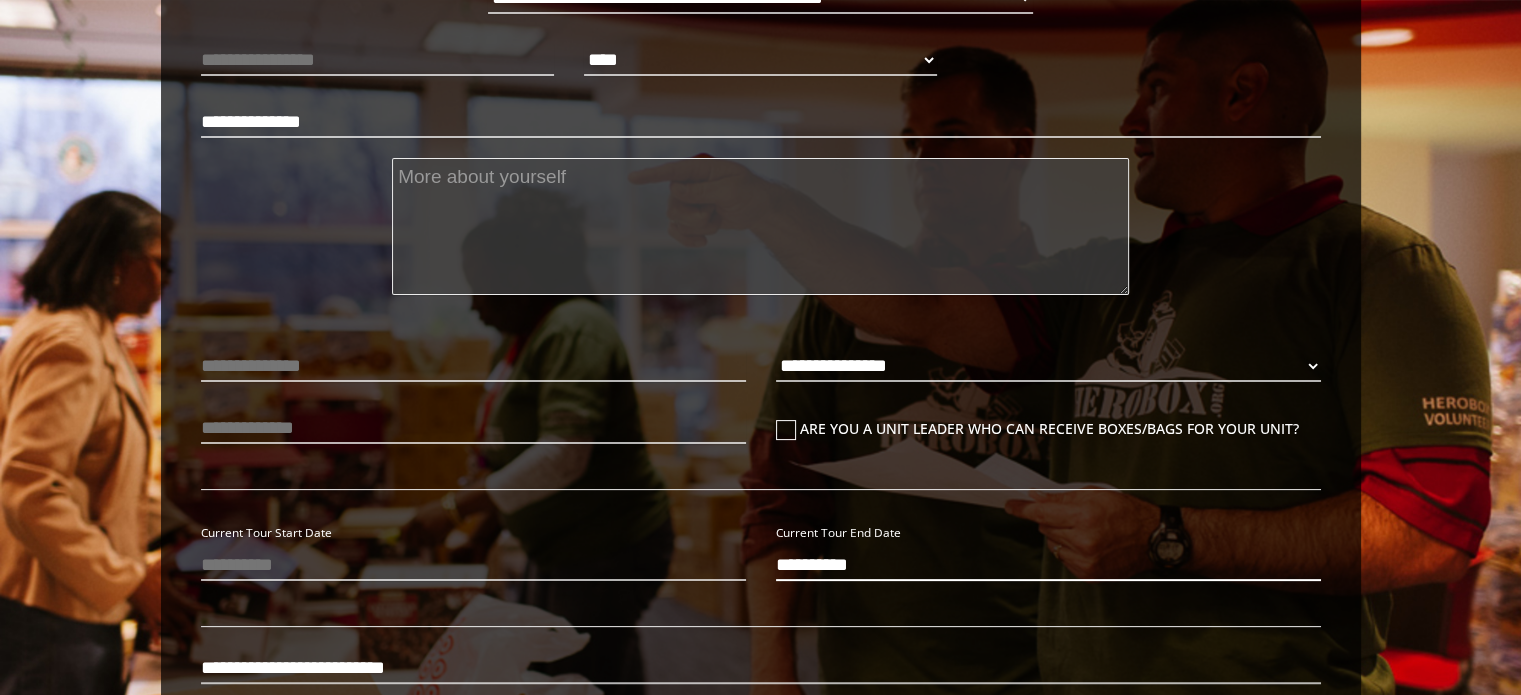 scroll, scrollTop: 386, scrollLeft: 0, axis: vertical 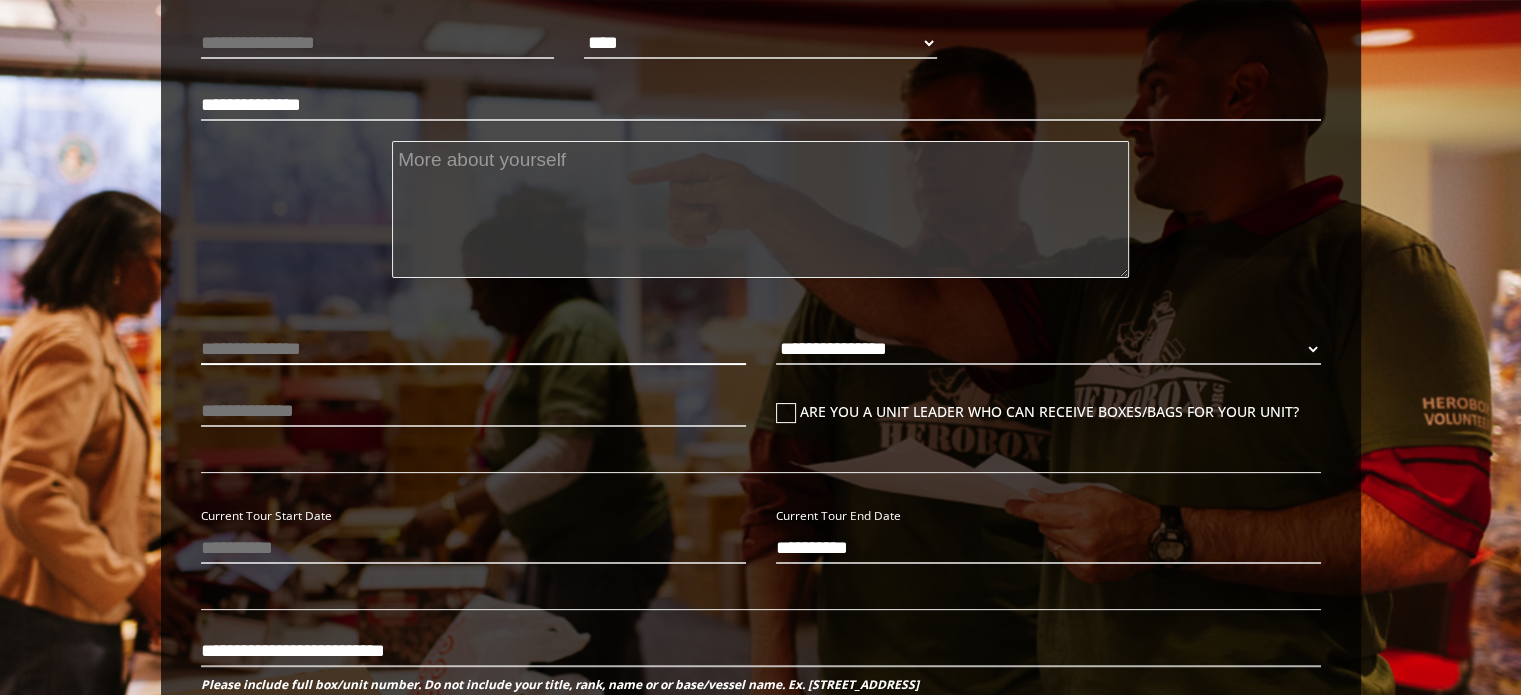 type 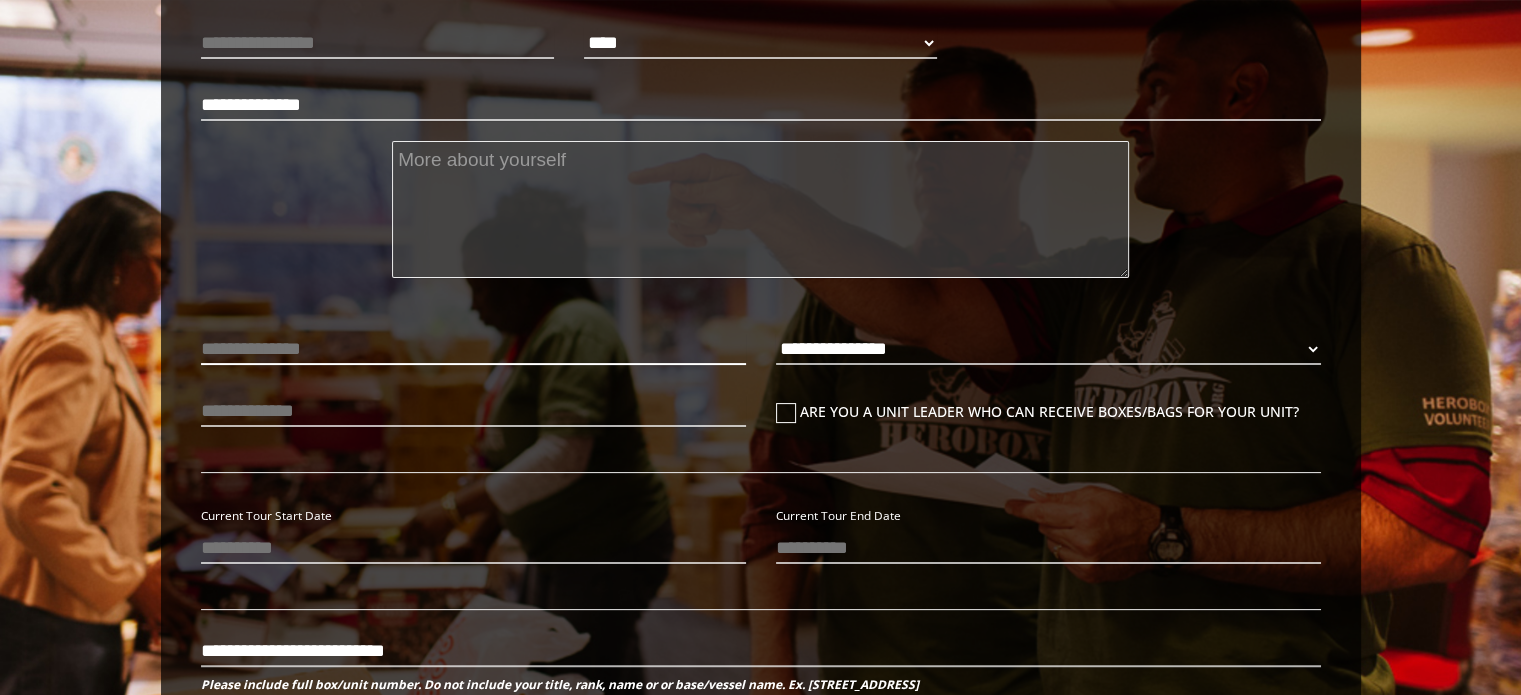 click at bounding box center (473, 349) 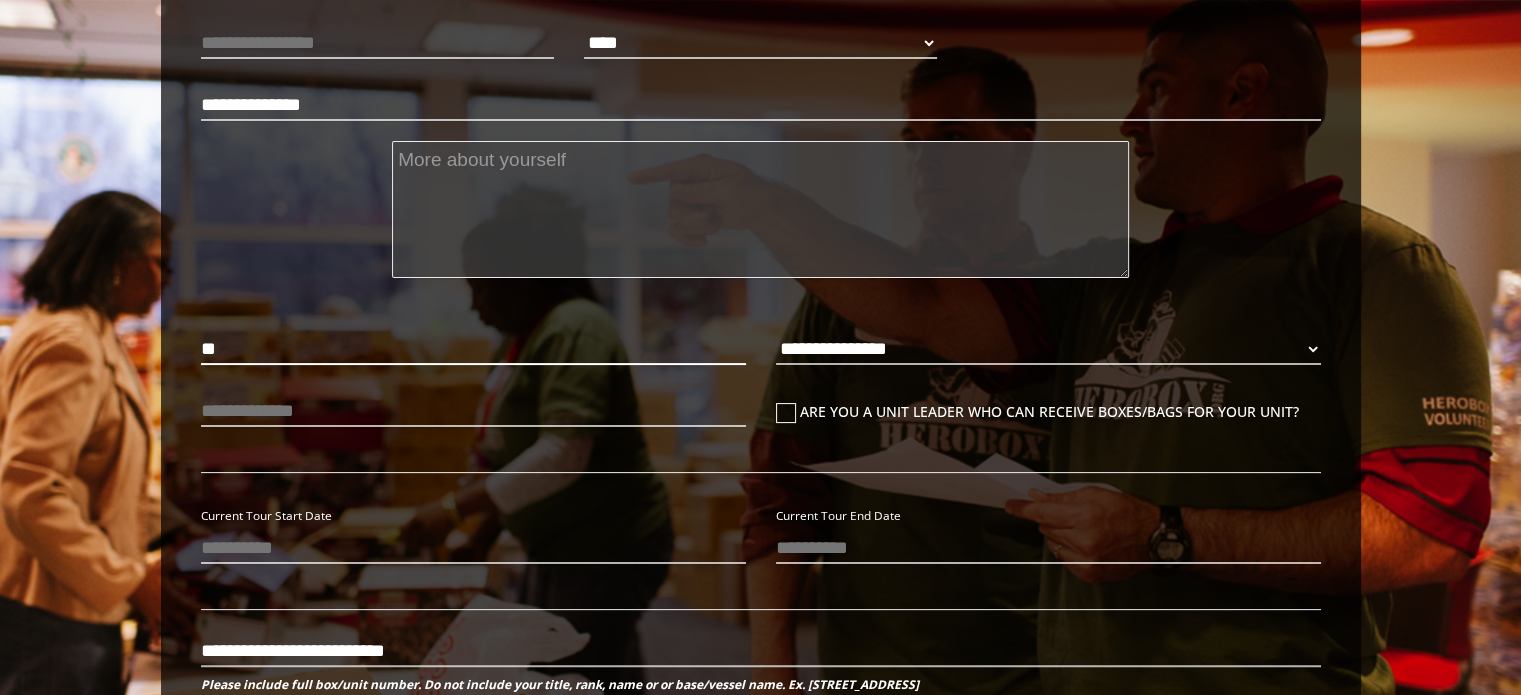 type on "***" 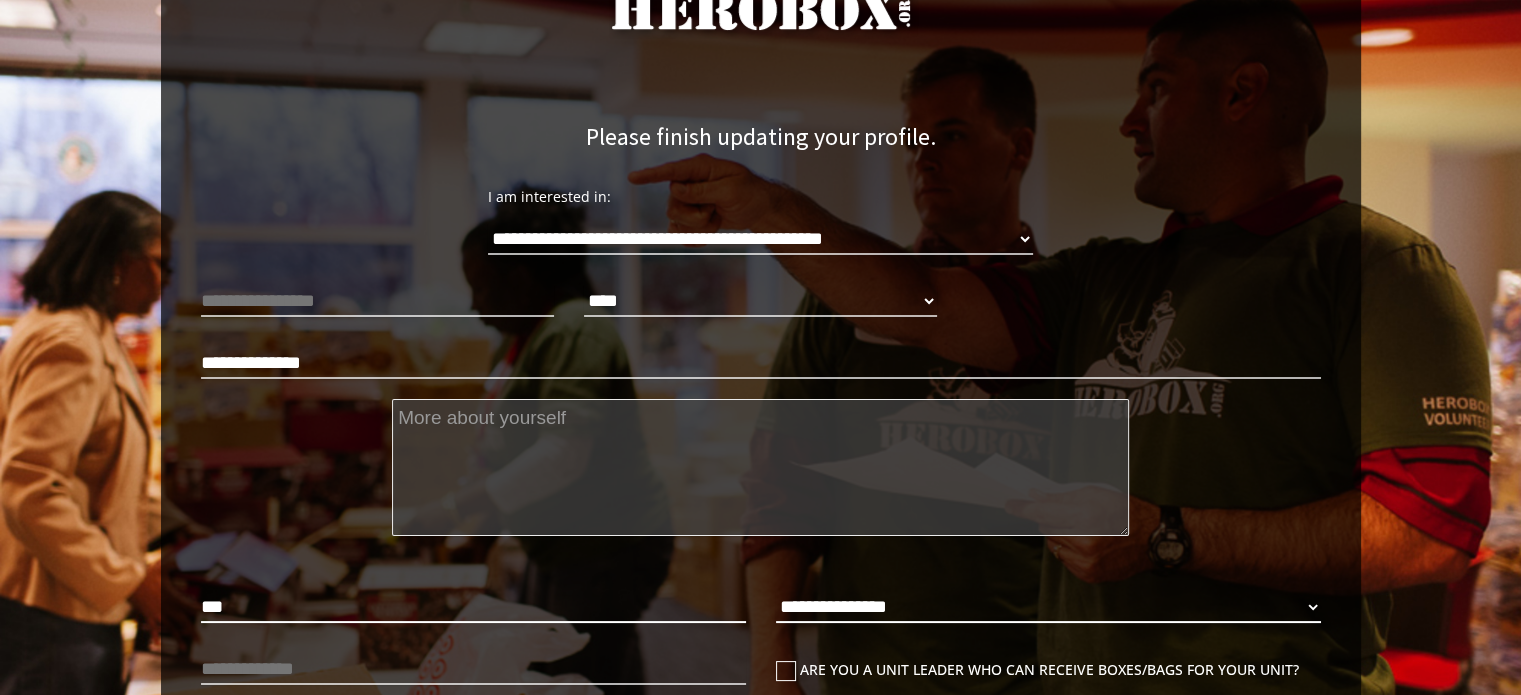 scroll, scrollTop: 0, scrollLeft: 0, axis: both 